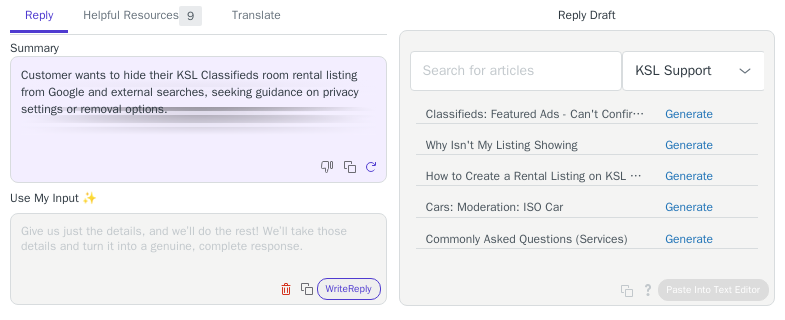 scroll, scrollTop: 0, scrollLeft: 0, axis: both 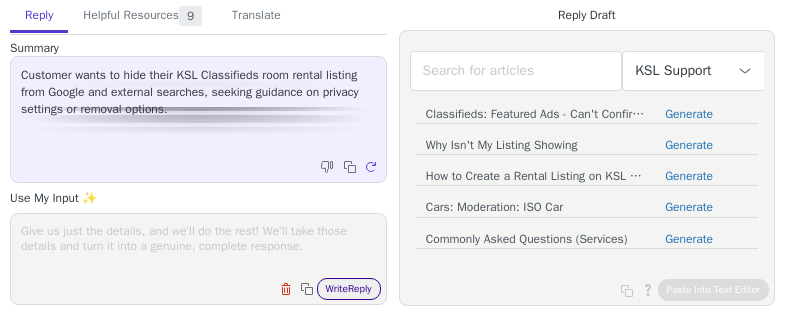 click on "Write  Reply" at bounding box center [349, 289] 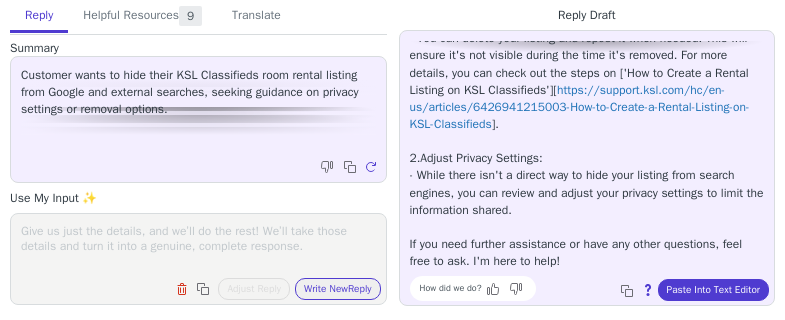 scroll, scrollTop: 0, scrollLeft: 0, axis: both 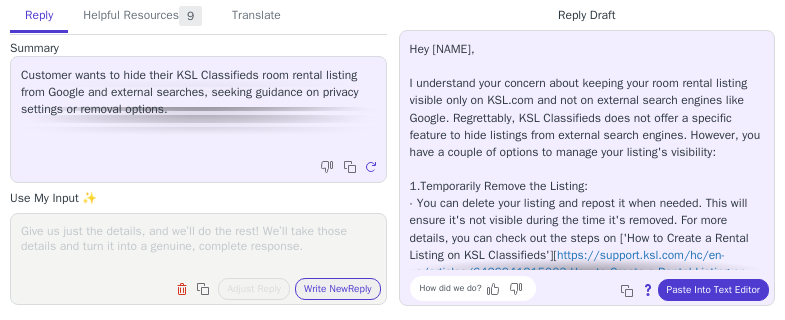 click at bounding box center [198, 246] 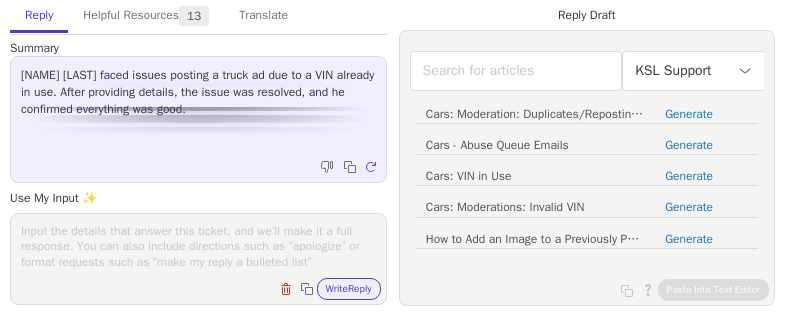 scroll, scrollTop: 0, scrollLeft: 0, axis: both 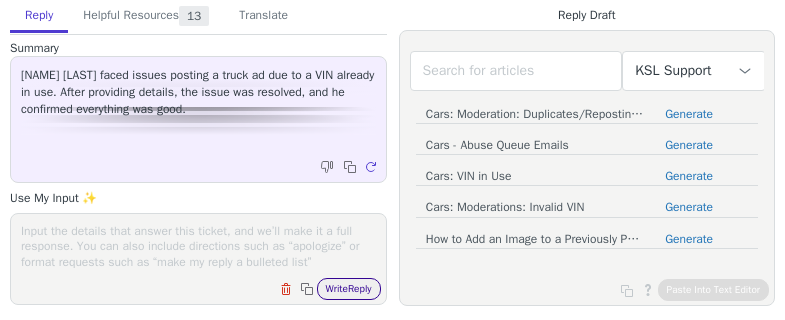 click on "Write  Reply" at bounding box center (349, 289) 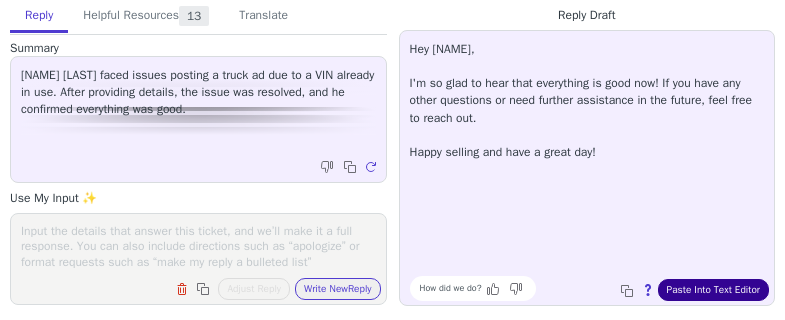 click on "Paste Into Text Editor" at bounding box center [713, 290] 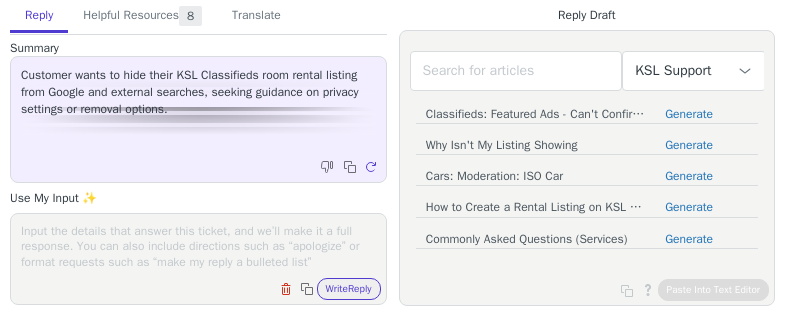 scroll, scrollTop: 0, scrollLeft: 0, axis: both 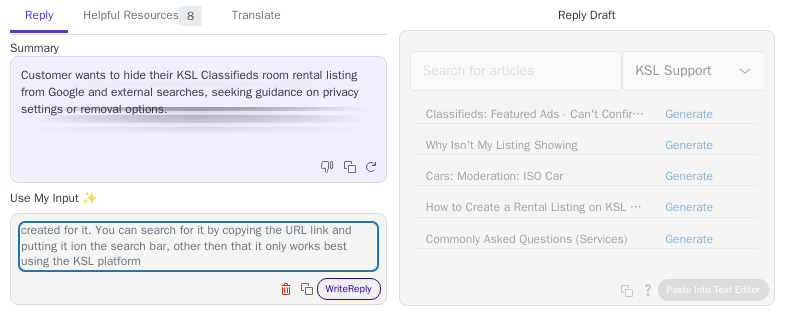 click on "Write  Reply" at bounding box center (349, 289) 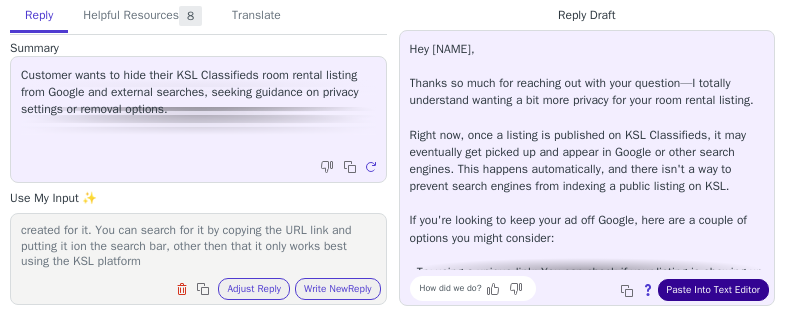 click on "Paste Into Text Editor" at bounding box center (713, 290) 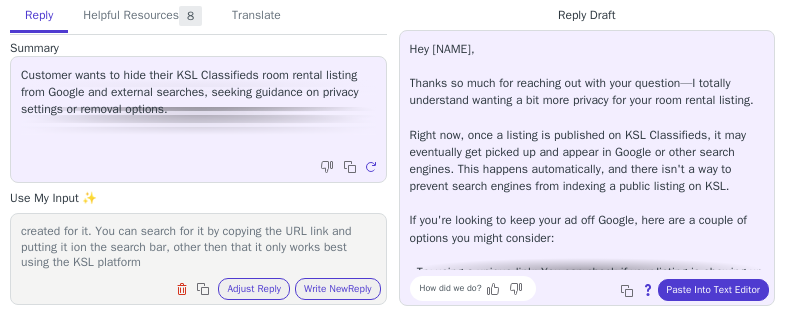 scroll, scrollTop: 16, scrollLeft: 0, axis: vertical 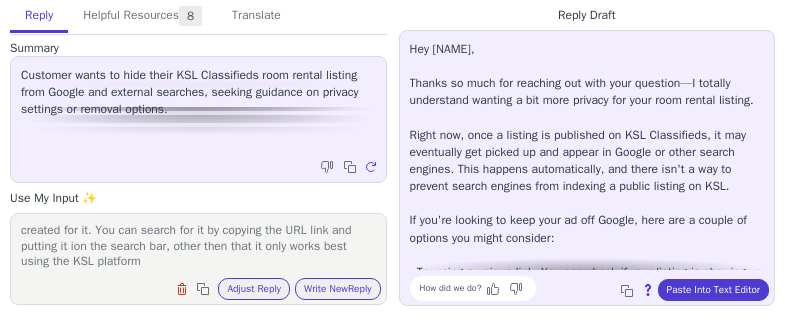 click on "after a listing is created it may take time for a google search to be created for it. You can search for it by copying the URL link and putting it ion the search bar, other then that it only works best using the KSL platform" at bounding box center [198, 246] 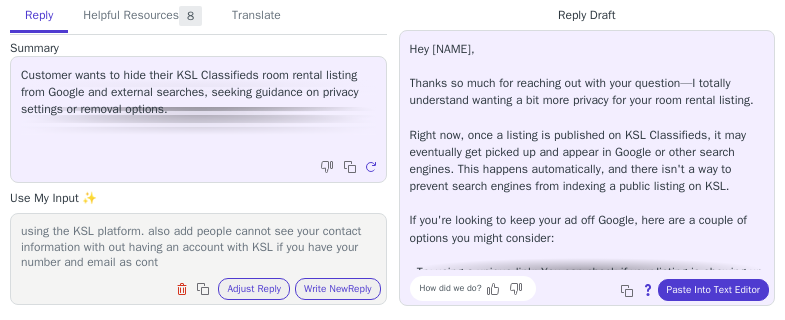 scroll, scrollTop: 62, scrollLeft: 0, axis: vertical 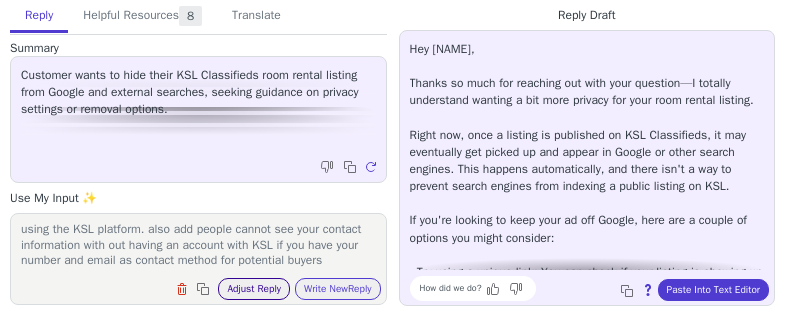 type on "after a listing is created it may take time for a google search to be created for it. You can search for it by copying the URL link and putting it ion the search bar, other then that it only works best using the KSL platform. also add people cannot see your contact information with out having an account with KSL if you have your number and email as contact method for potential buyers" 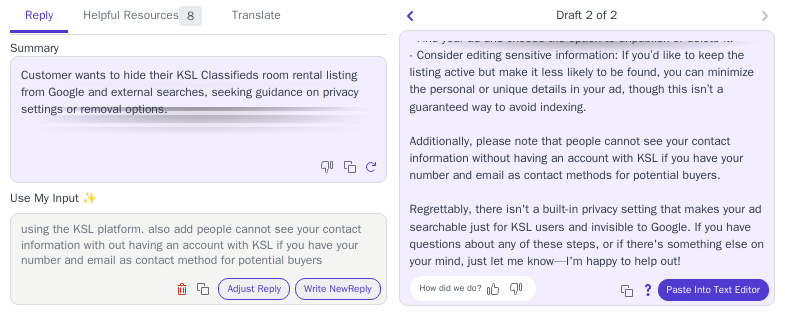 scroll, scrollTop: 474, scrollLeft: 0, axis: vertical 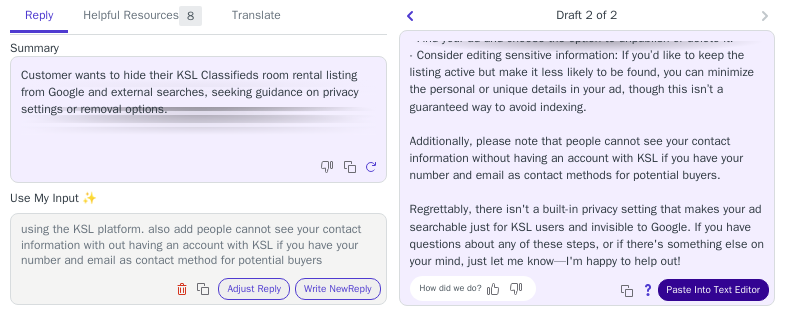 click on "Paste Into Text Editor" at bounding box center [713, 290] 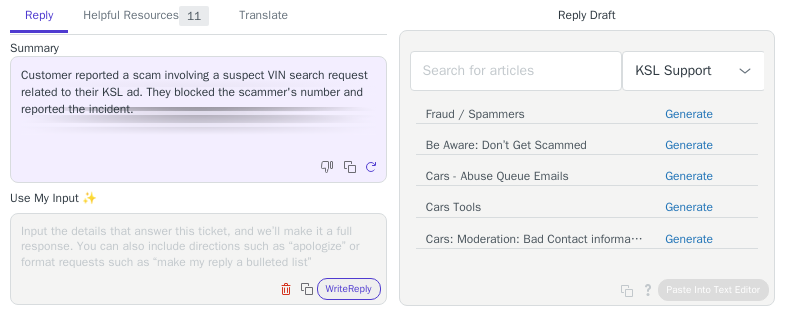 scroll, scrollTop: 0, scrollLeft: 0, axis: both 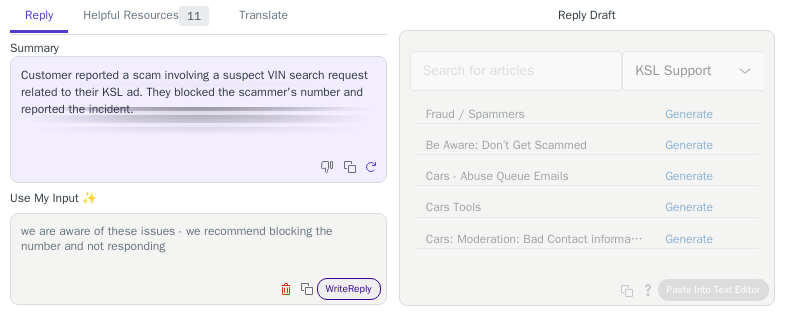 type on "we are aware of these issues - we recommend blocking the number and not responding" 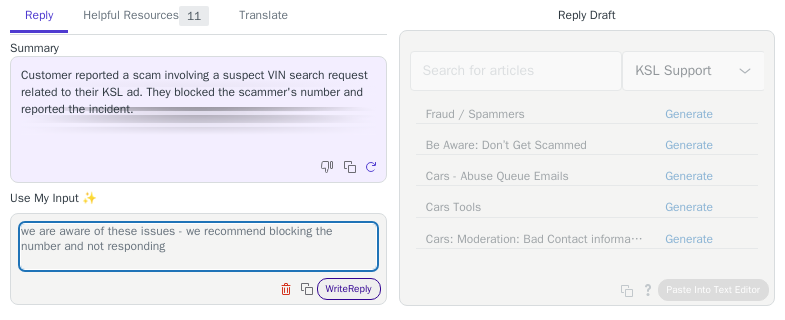 click on "Write  Reply" at bounding box center [349, 289] 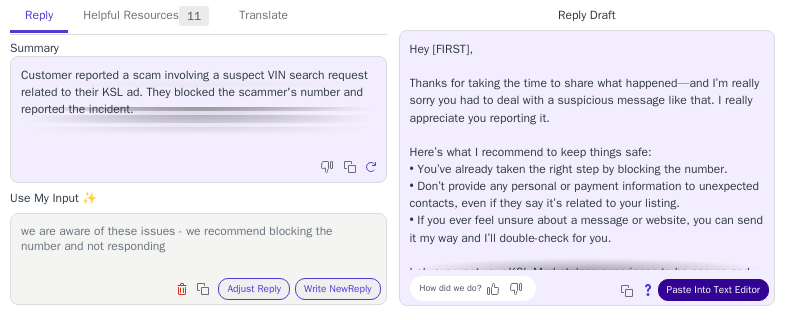 click on "Paste Into Text Editor" at bounding box center (713, 290) 